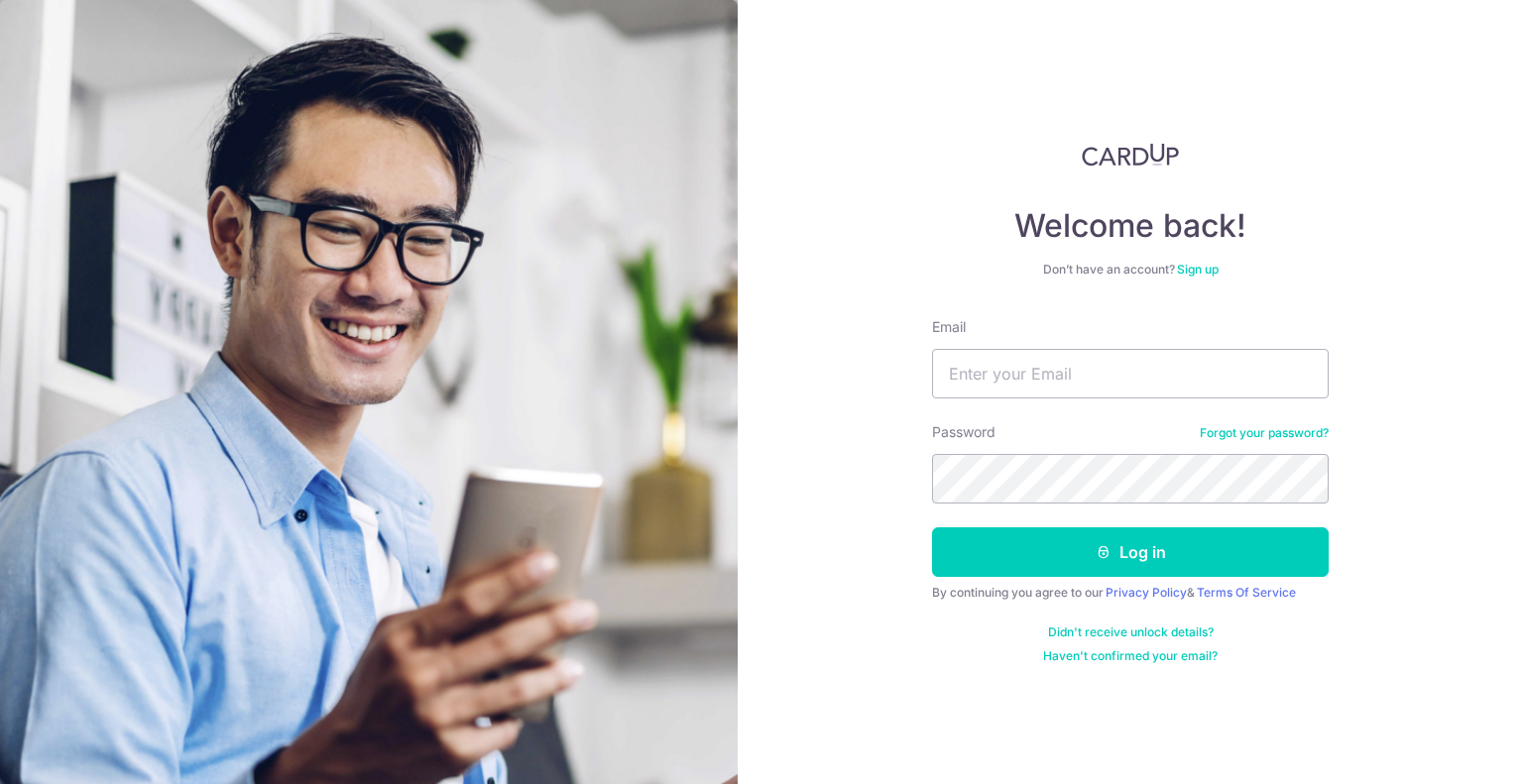 scroll, scrollTop: 0, scrollLeft: 0, axis: both 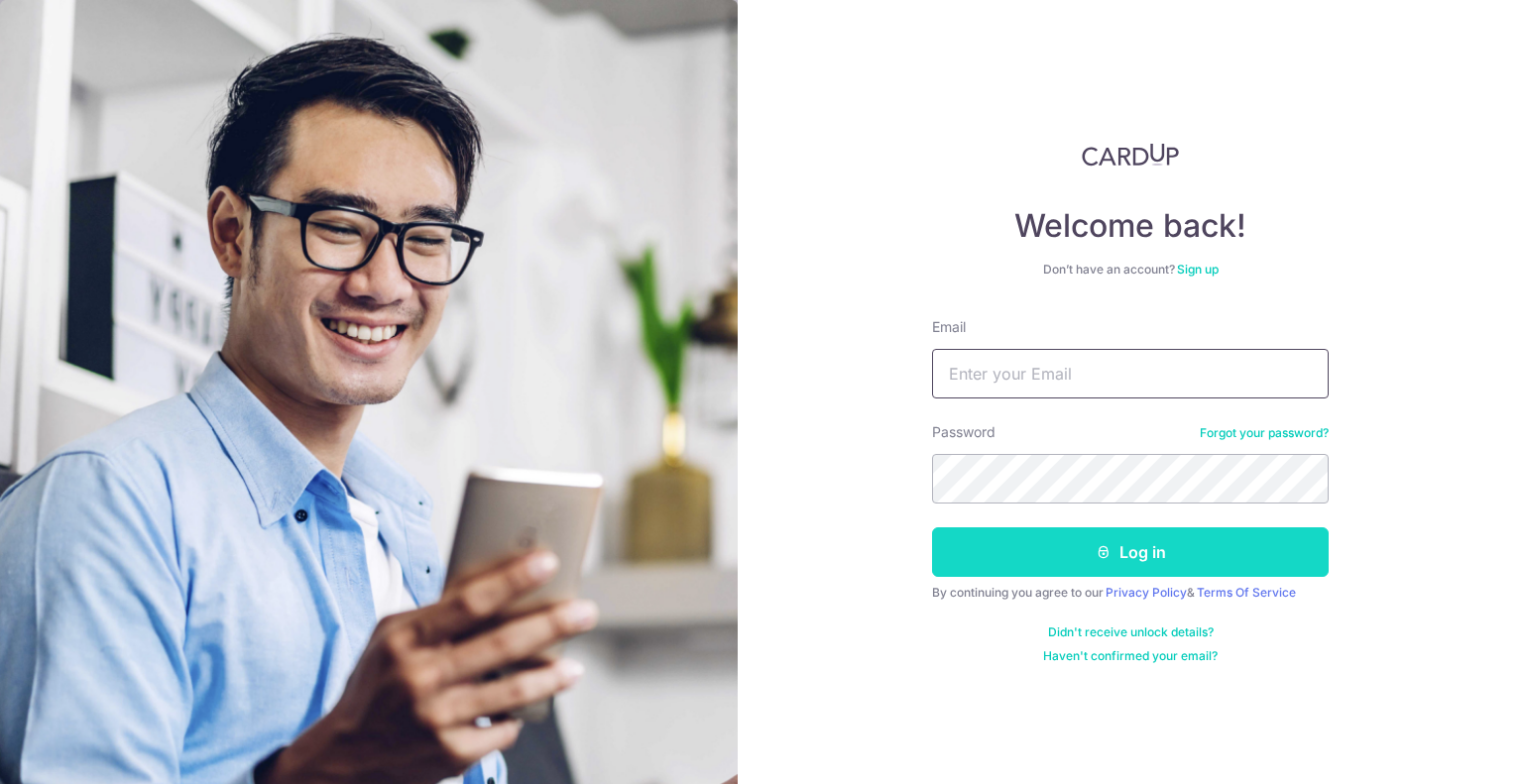 type on "[EMAIL]" 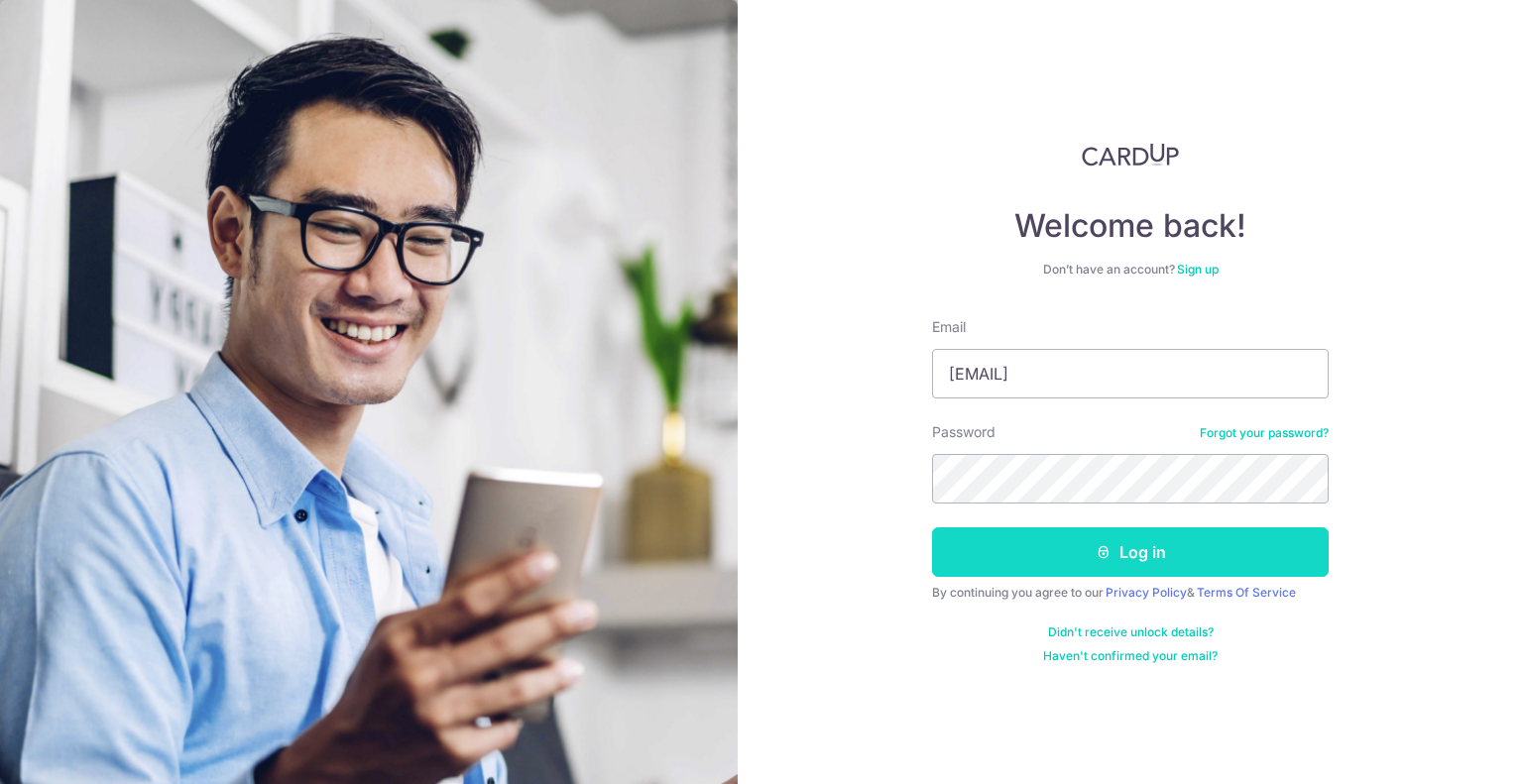click on "Log in" at bounding box center [1130, 552] 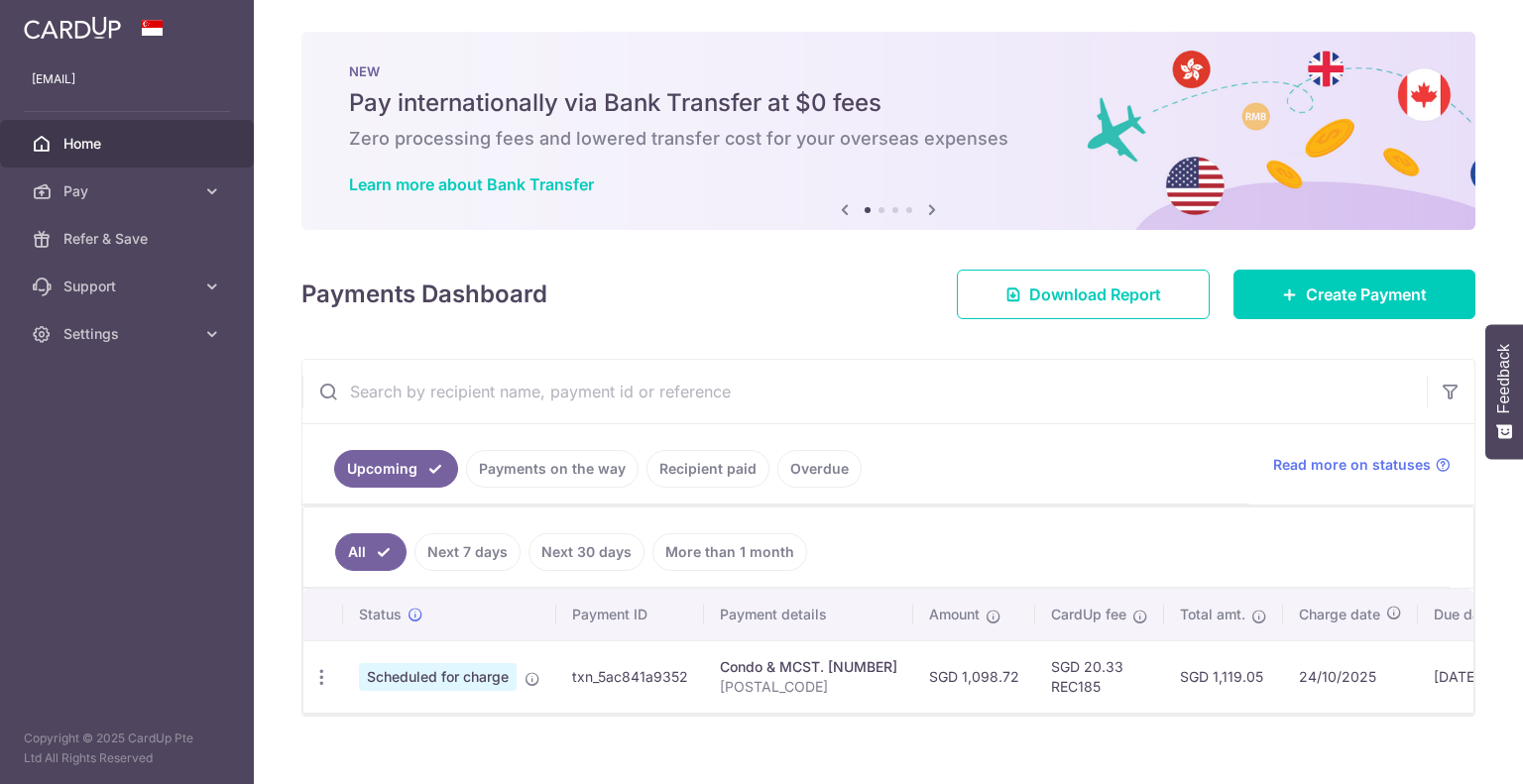 scroll, scrollTop: 0, scrollLeft: 0, axis: both 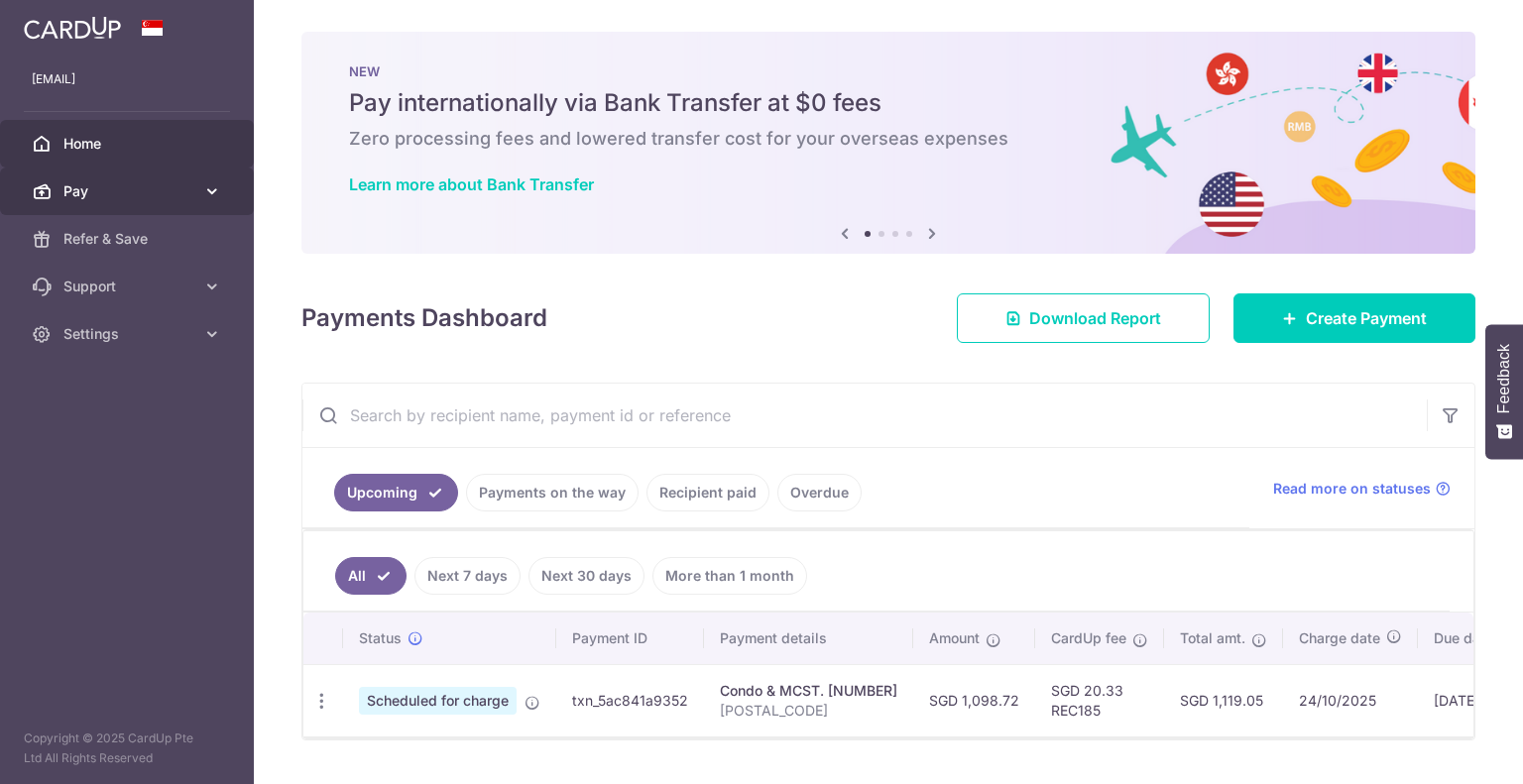 click on "Pay" at bounding box center (129, 191) 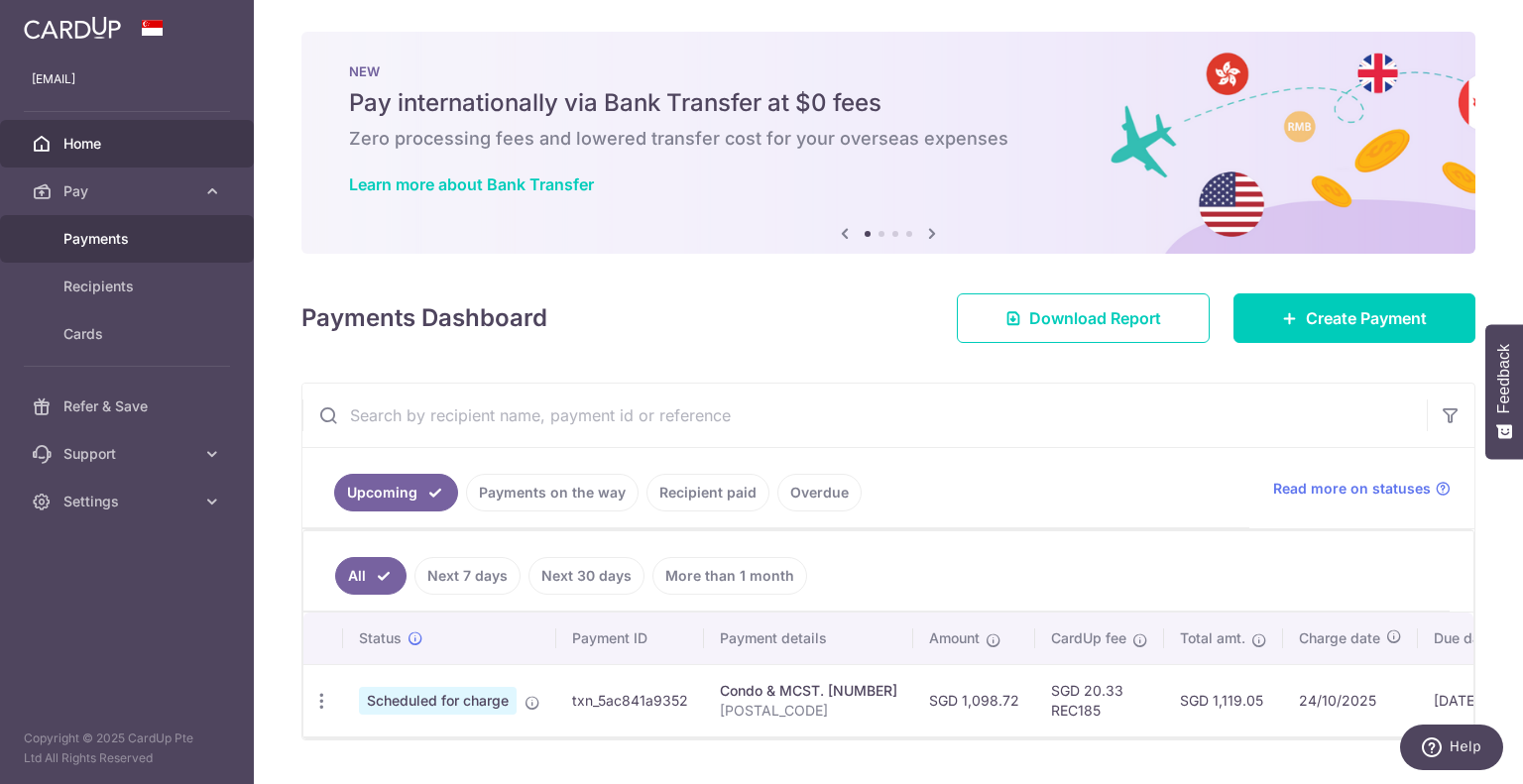 click on "Payments" at bounding box center [129, 239] 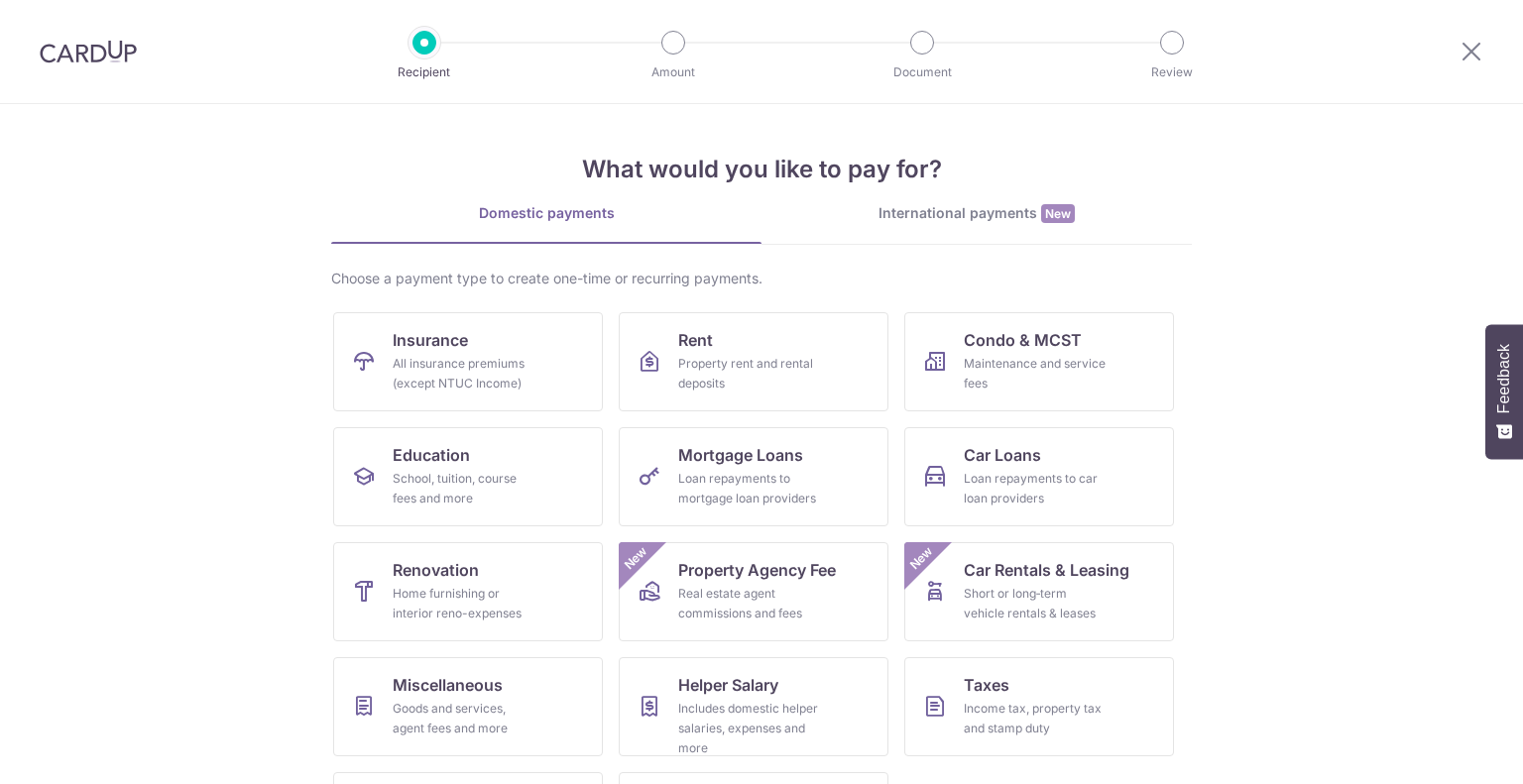 scroll, scrollTop: 0, scrollLeft: 0, axis: both 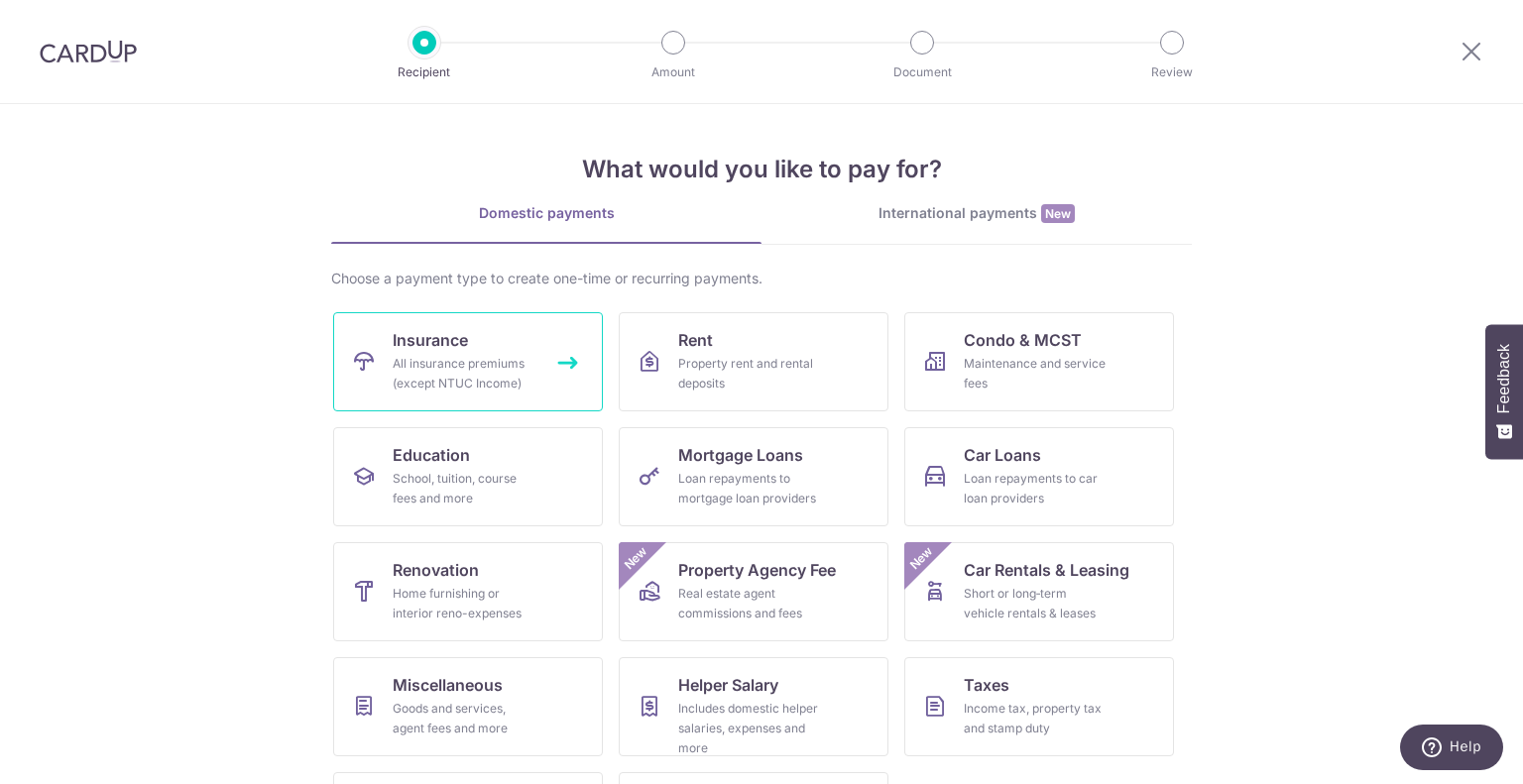 click on "Insurance All insurance premiums (except NTUC Income)" at bounding box center [468, 362] 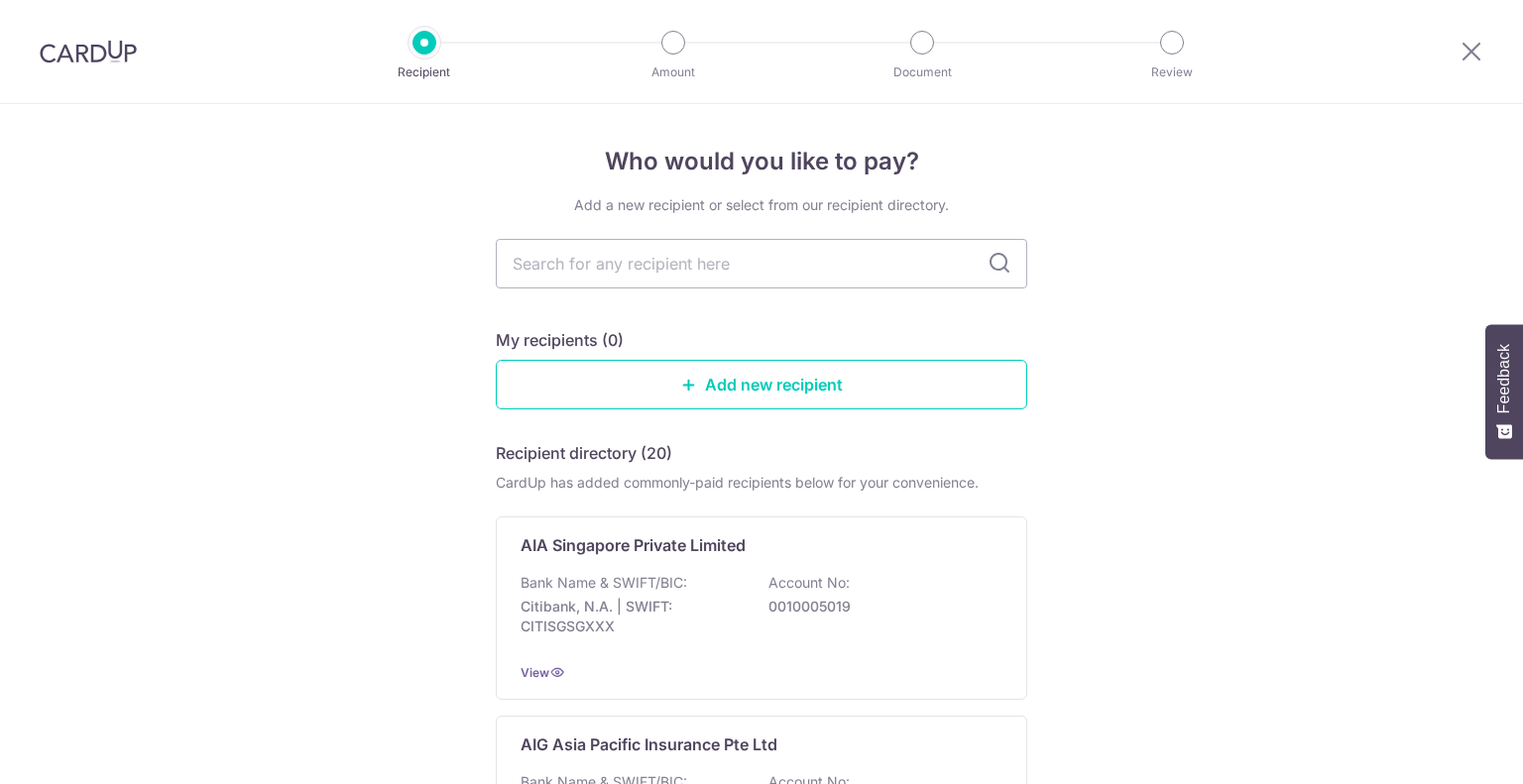 scroll, scrollTop: 0, scrollLeft: 0, axis: both 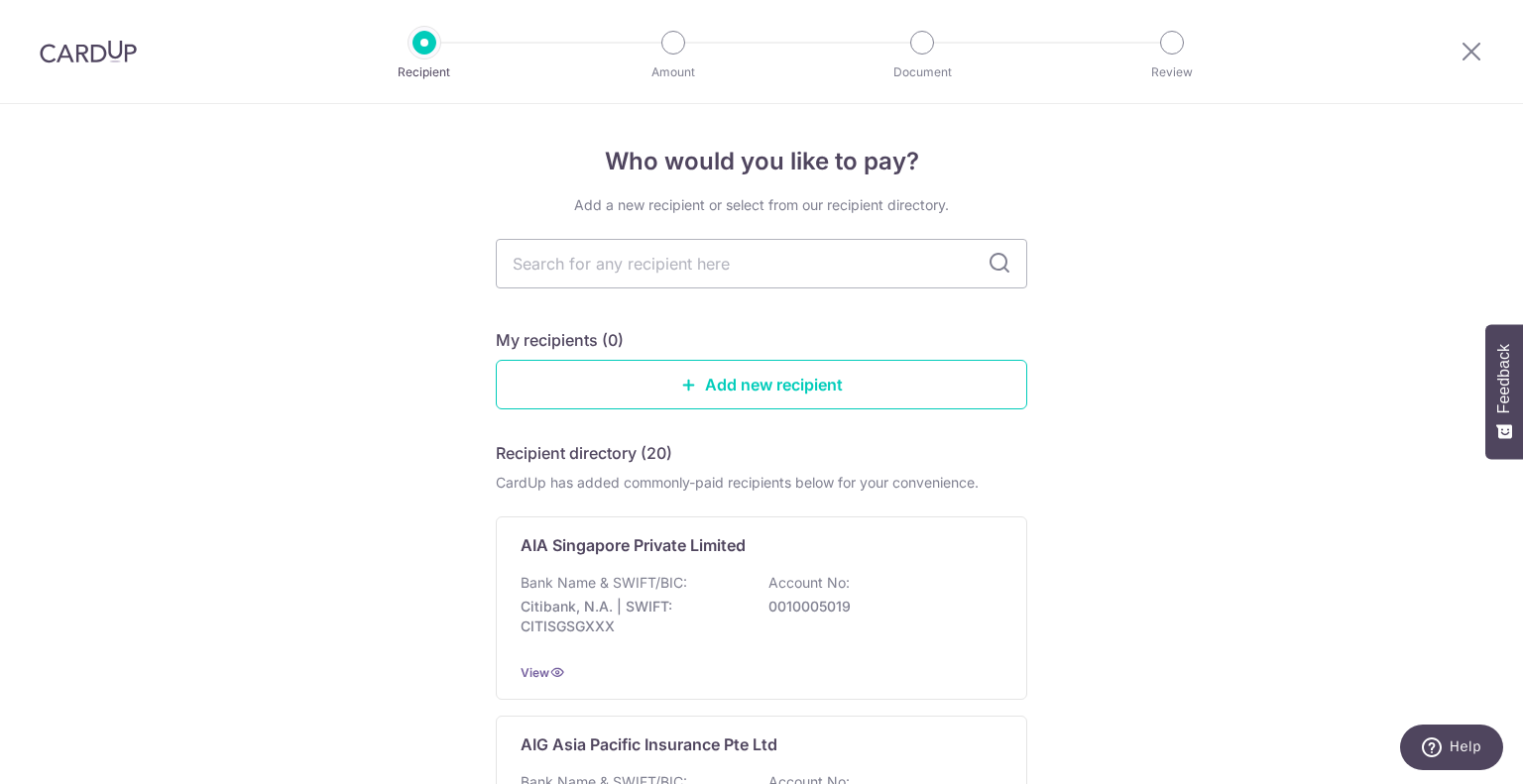 click at bounding box center [999, 264] 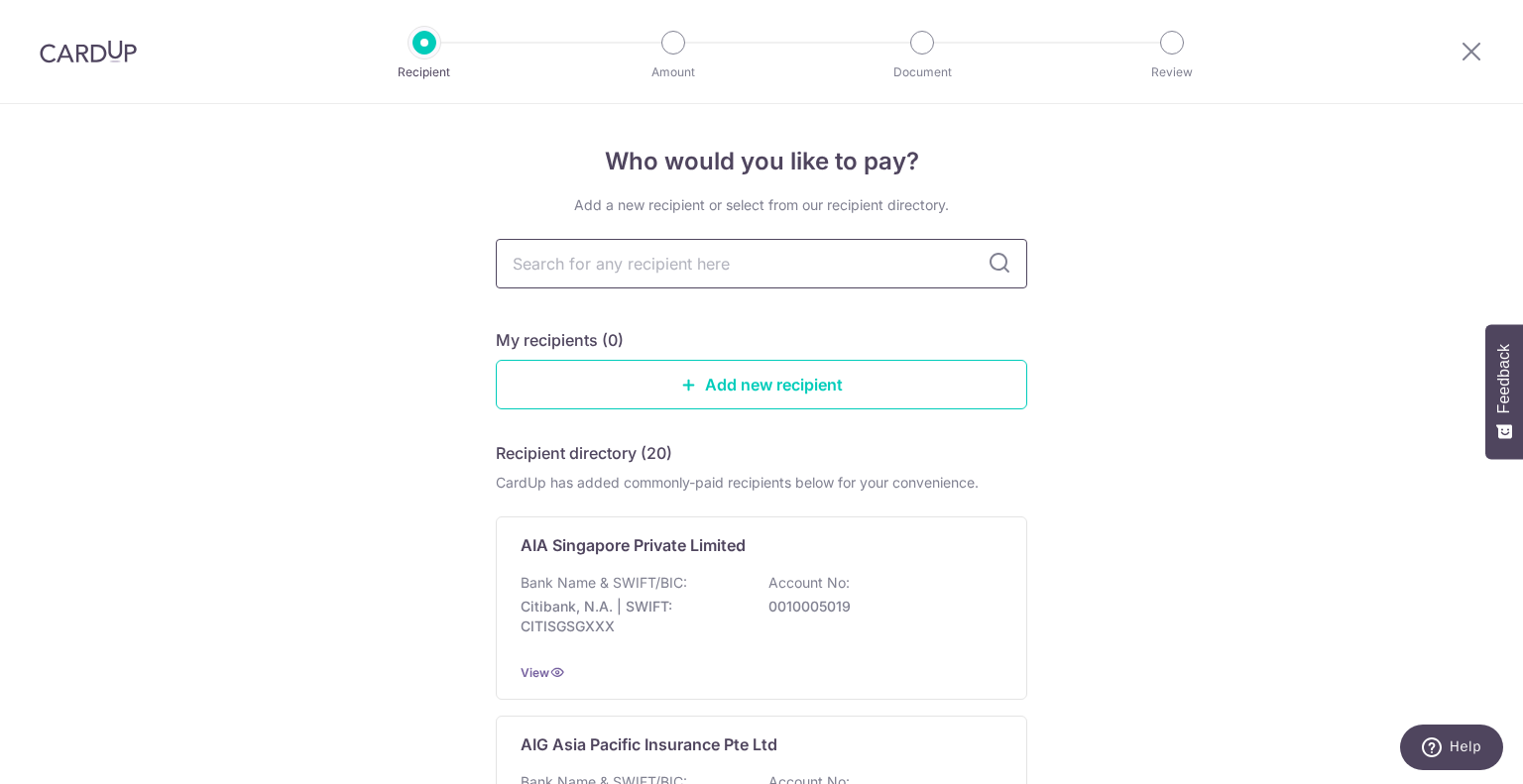 click at bounding box center (762, 264) 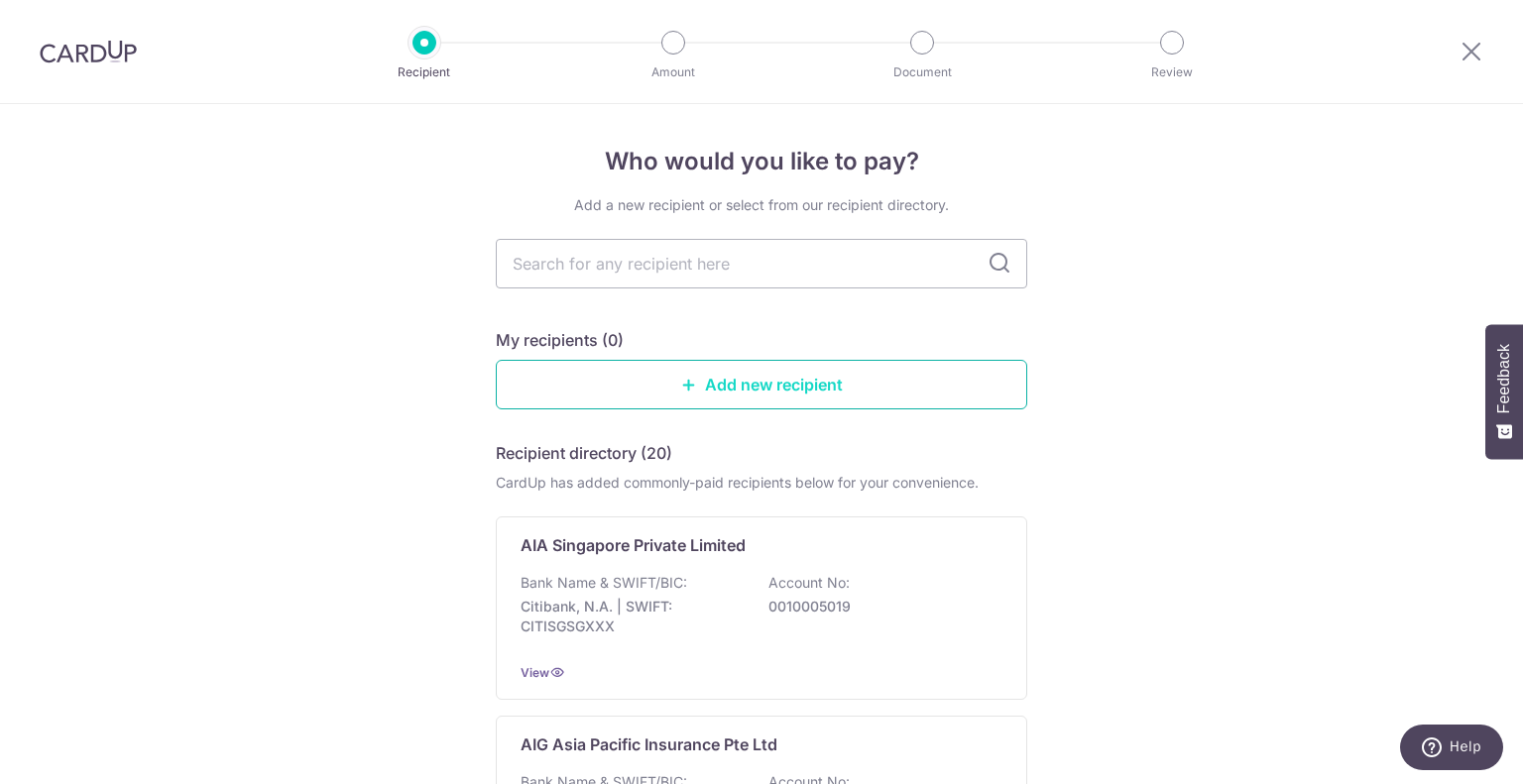 click on "Add new recipient" at bounding box center (762, 385) 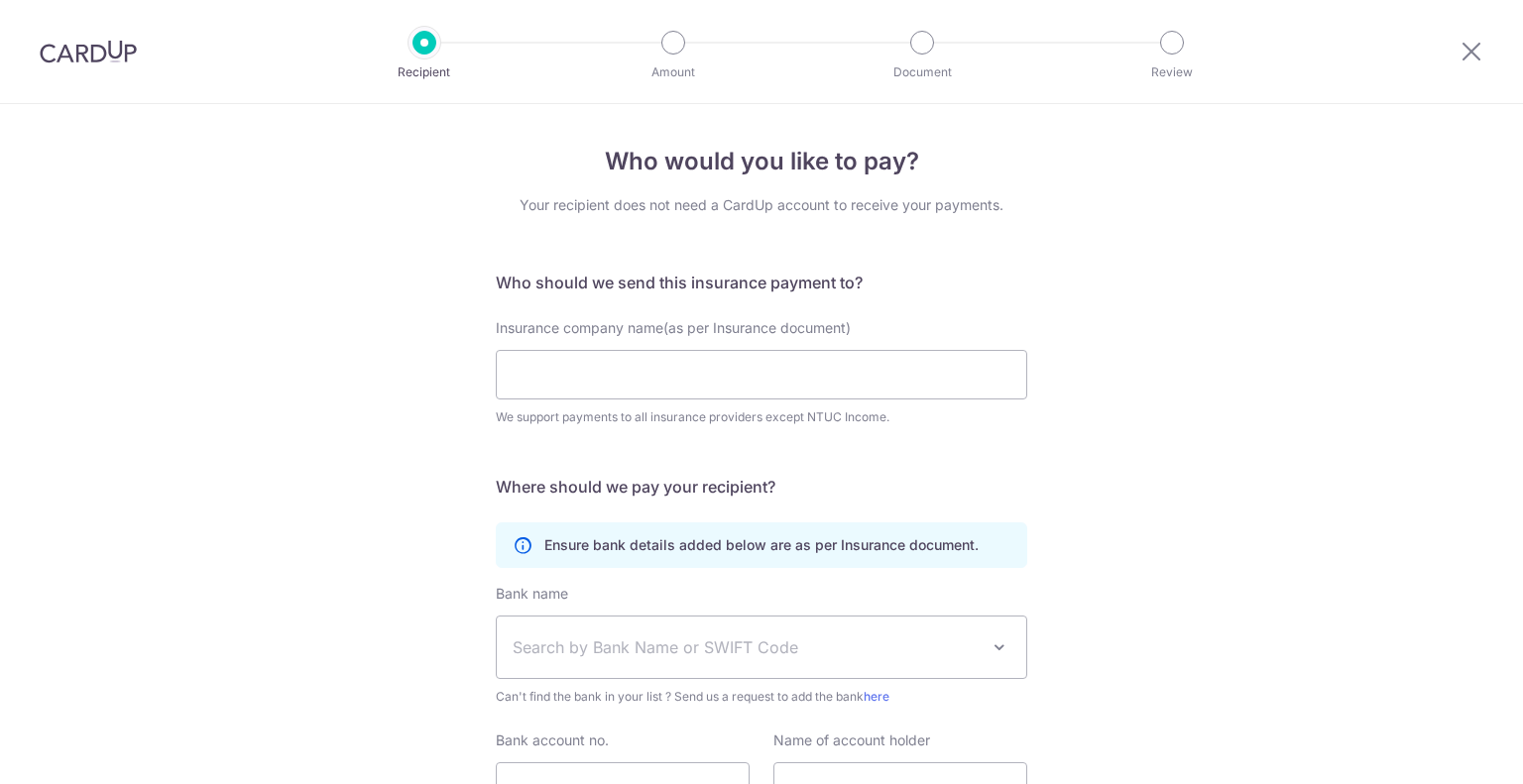 scroll, scrollTop: 0, scrollLeft: 0, axis: both 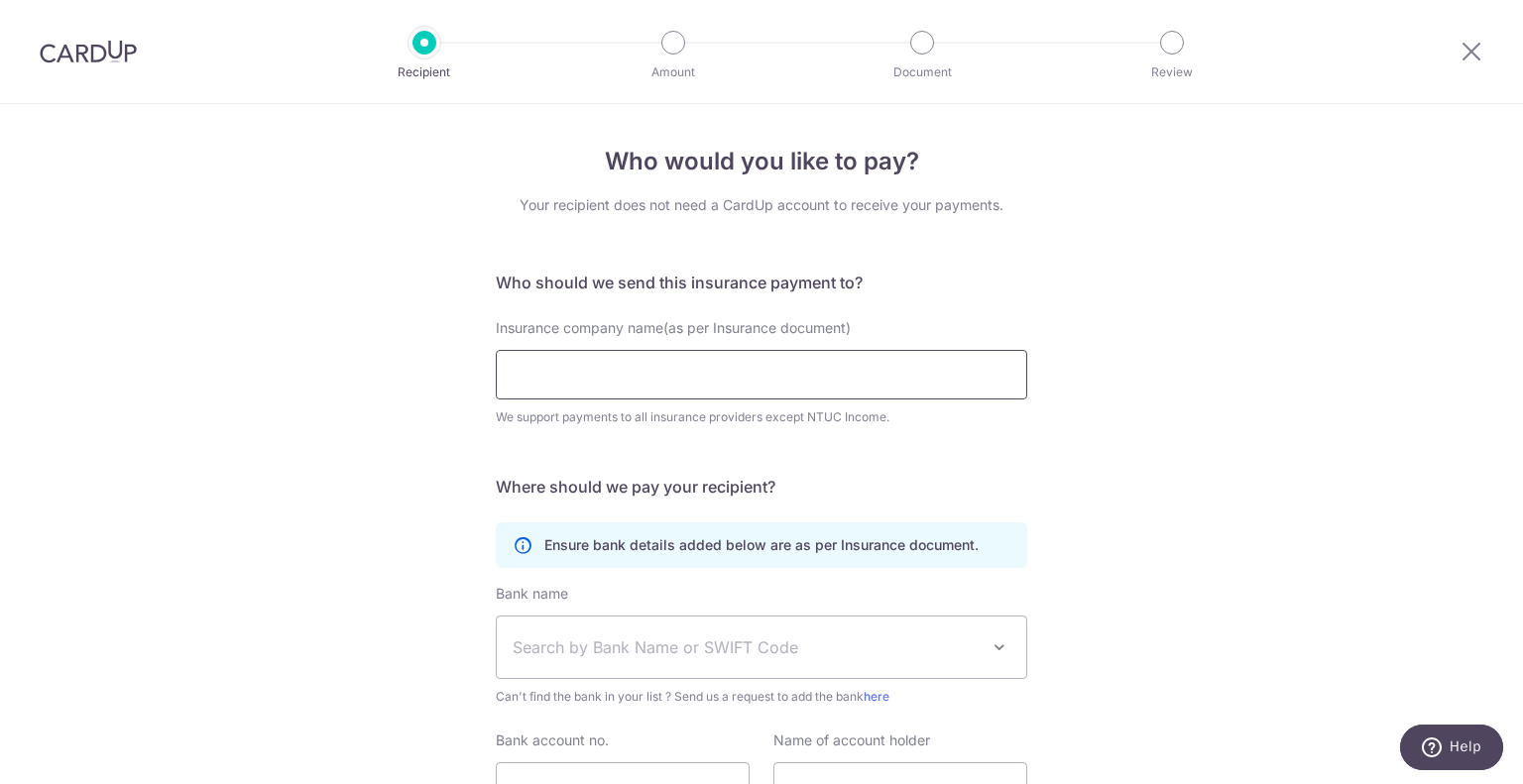 click on "Insurance company name(as per Insurance document)" at bounding box center (762, 375) 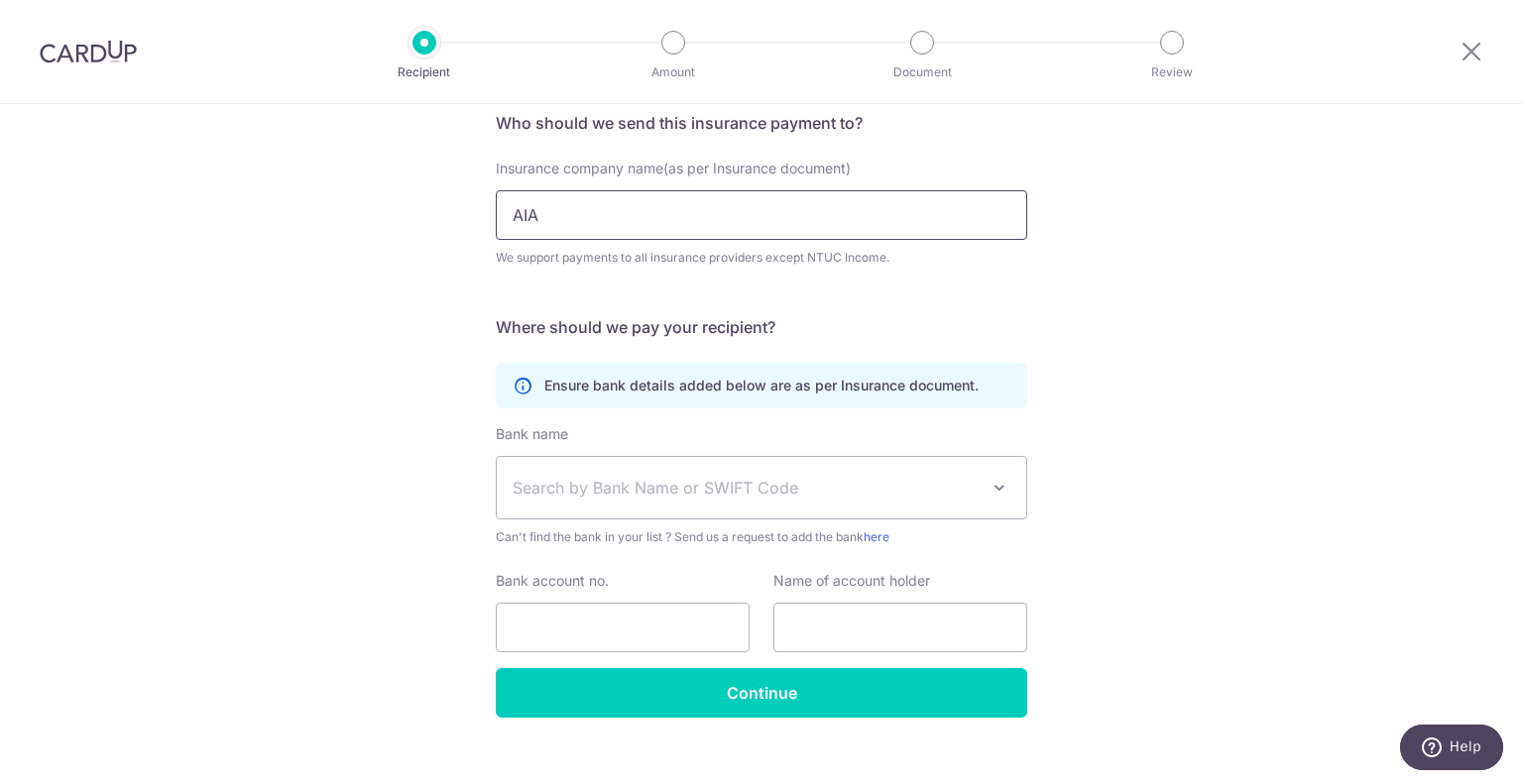 scroll, scrollTop: 185, scrollLeft: 0, axis: vertical 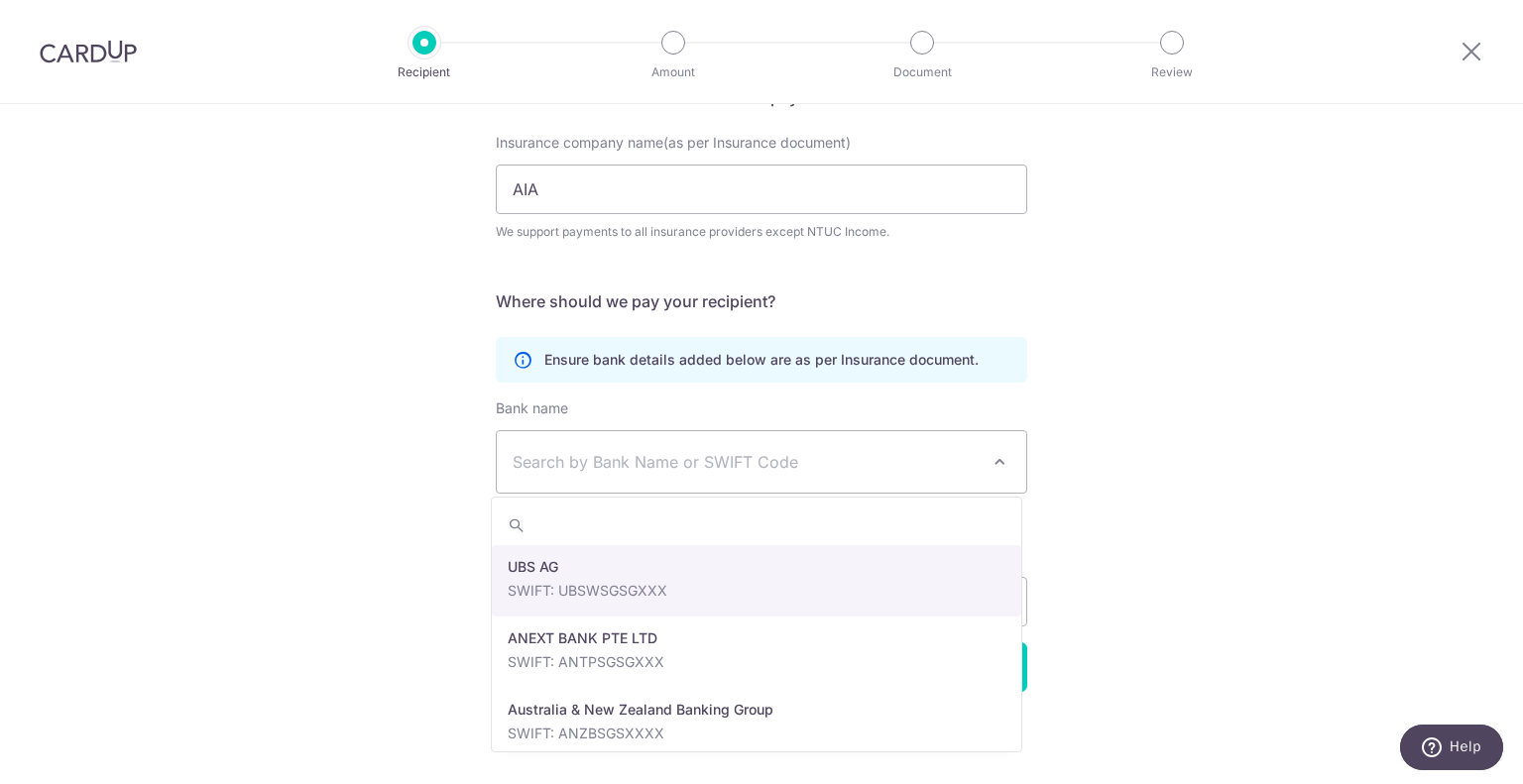 click at bounding box center (999, 462) 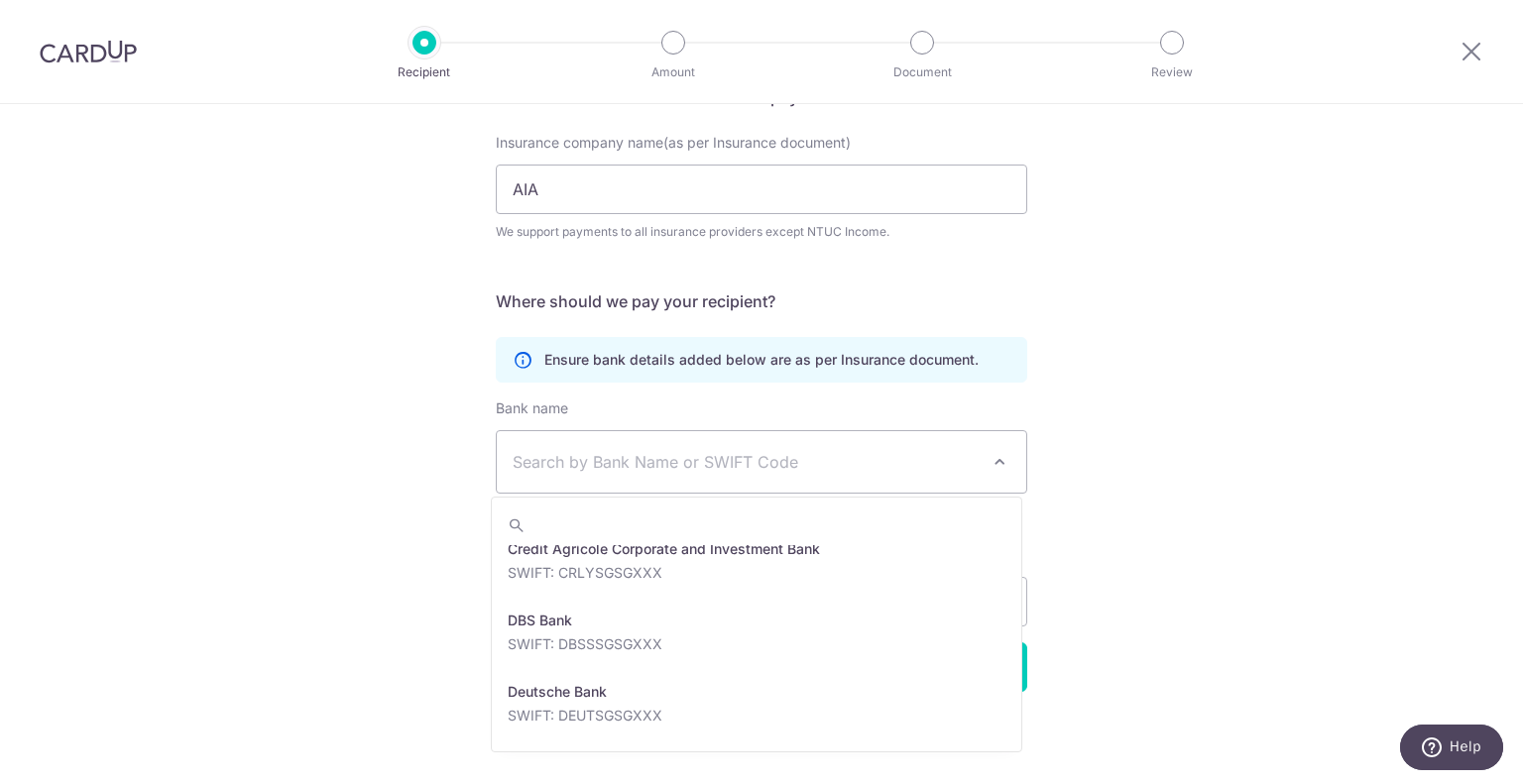 scroll, scrollTop: 1467, scrollLeft: 0, axis: vertical 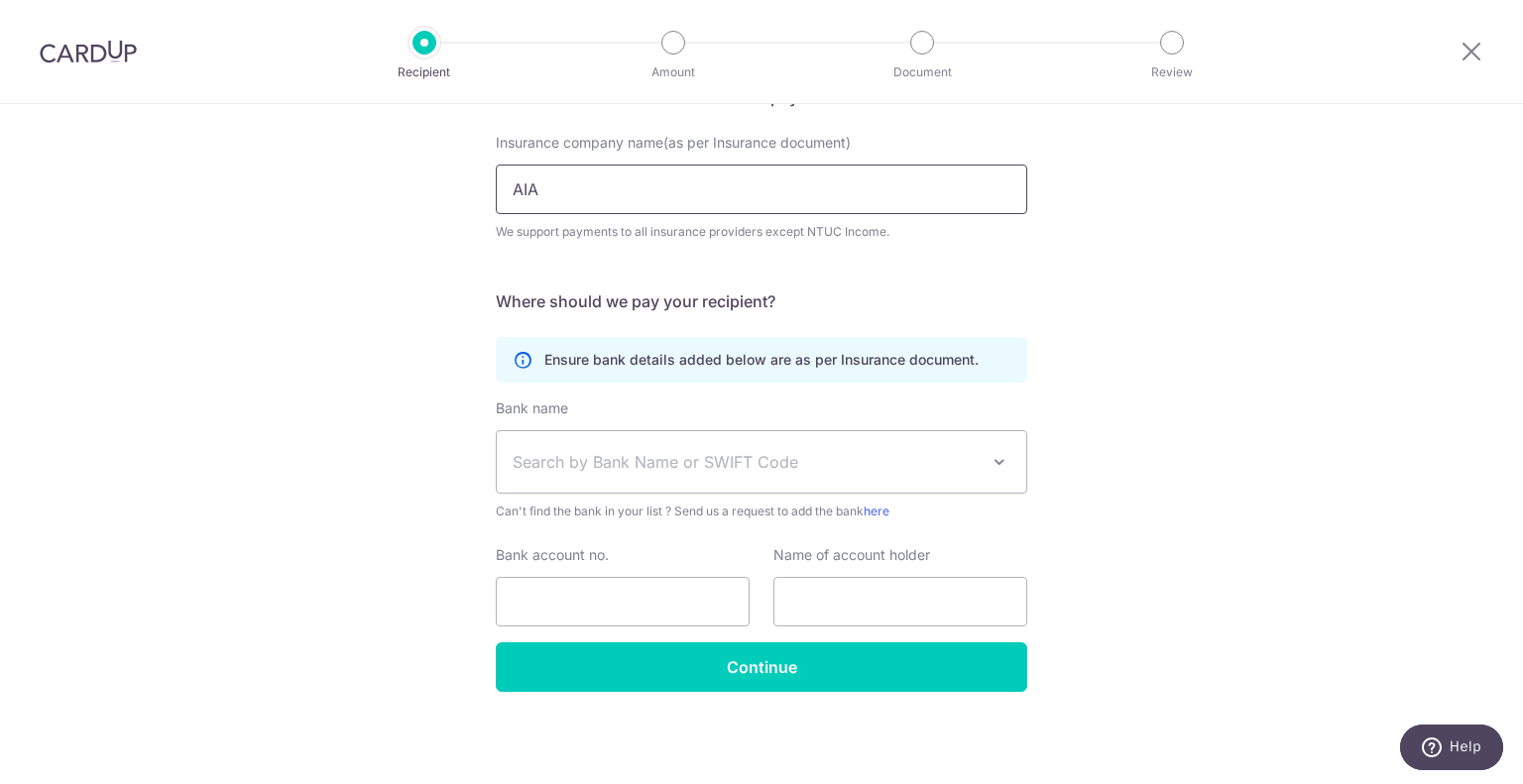 click on "AIA" at bounding box center (762, 189) 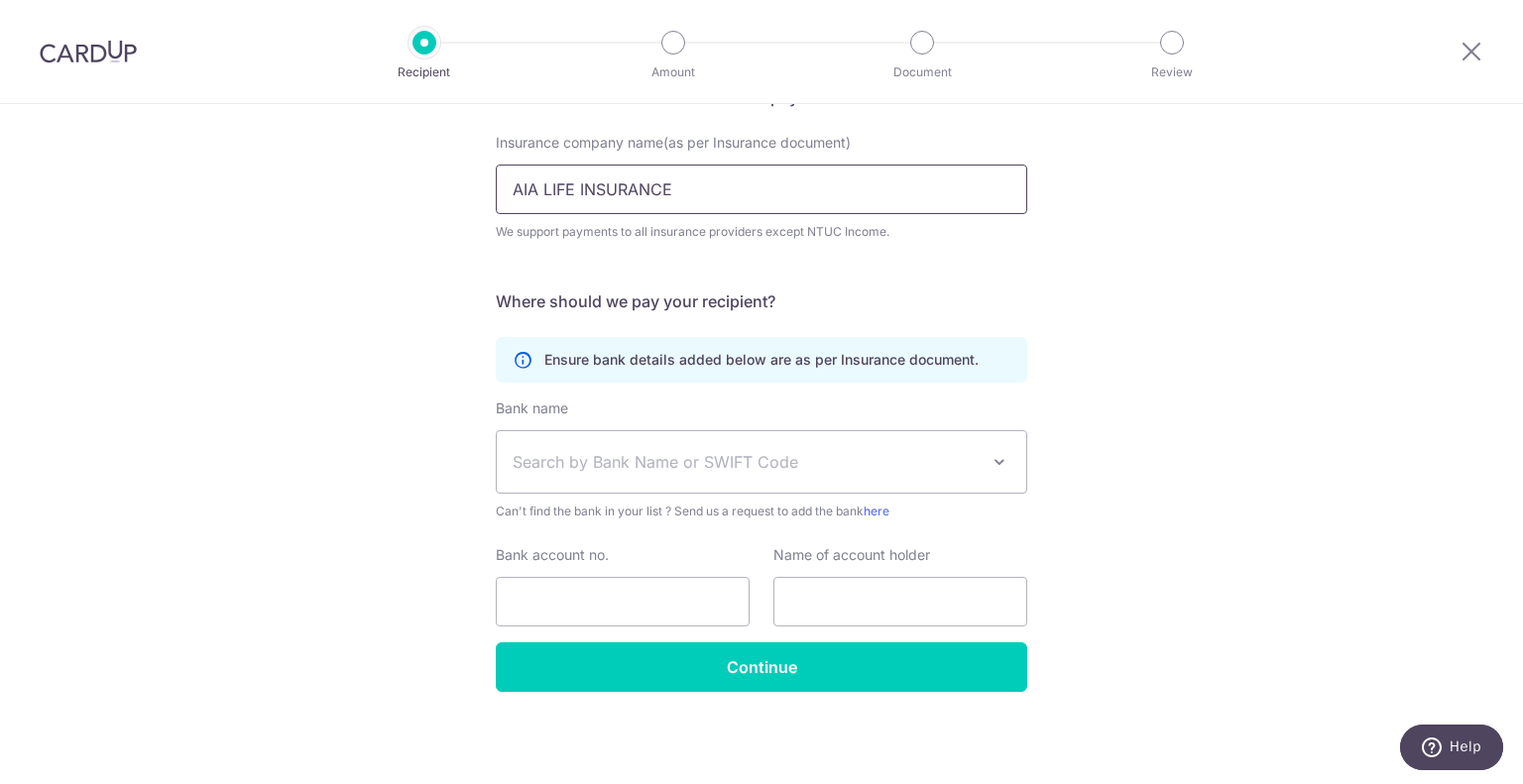 scroll, scrollTop: 0, scrollLeft: 0, axis: both 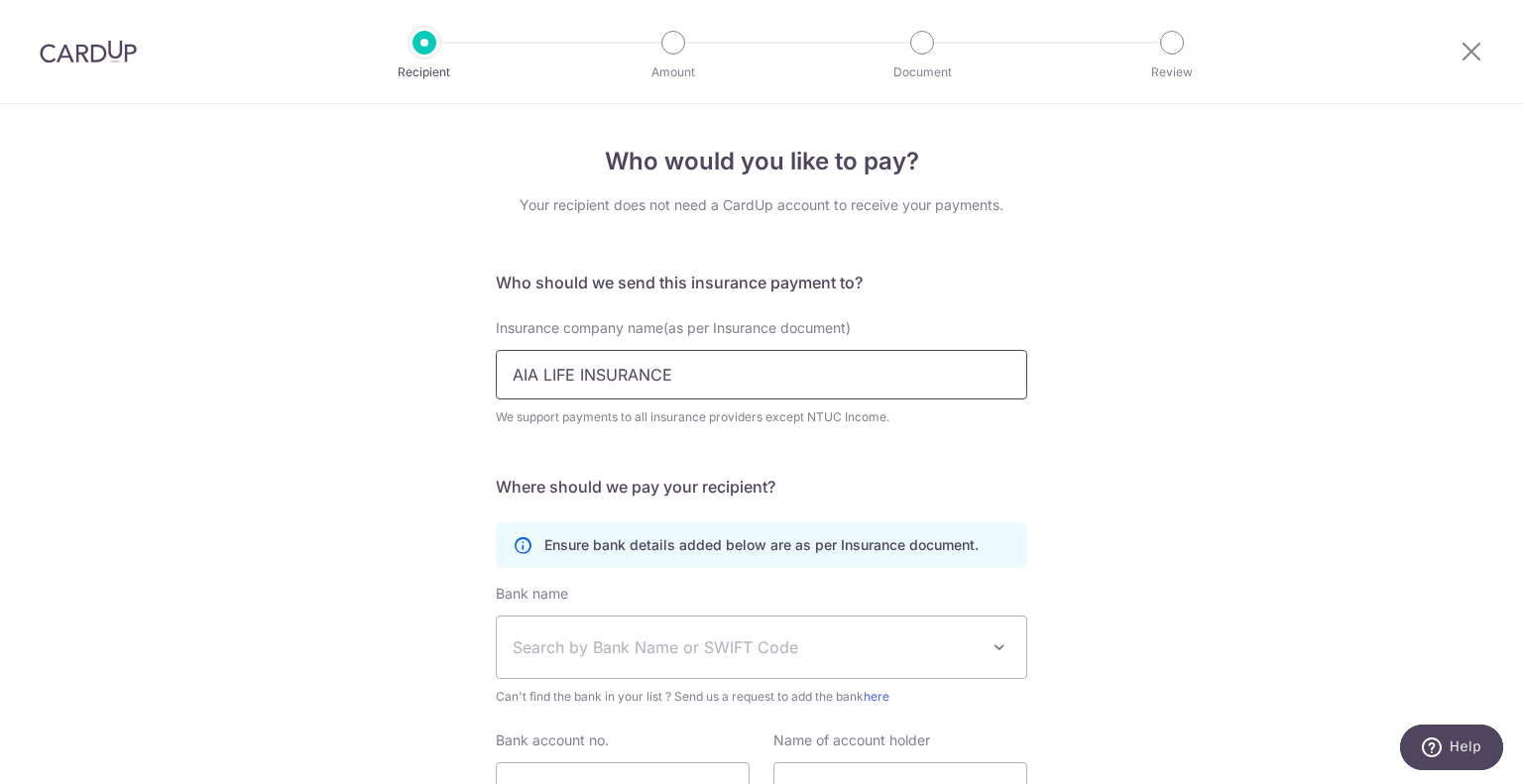 type on "AIA LIFE INSURANCE" 